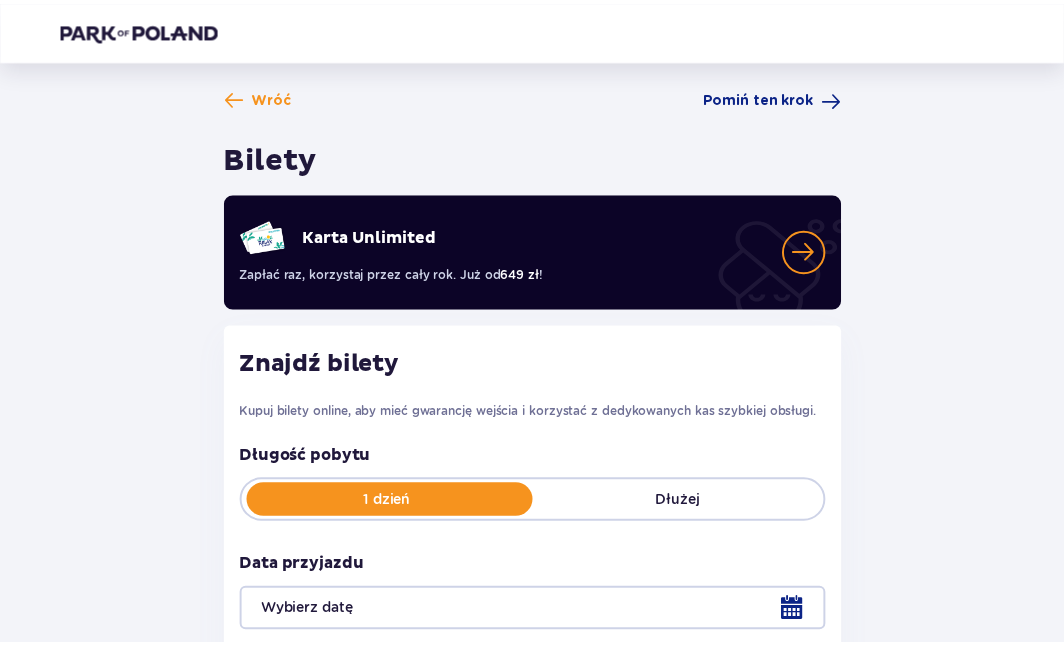 scroll, scrollTop: 0, scrollLeft: 0, axis: both 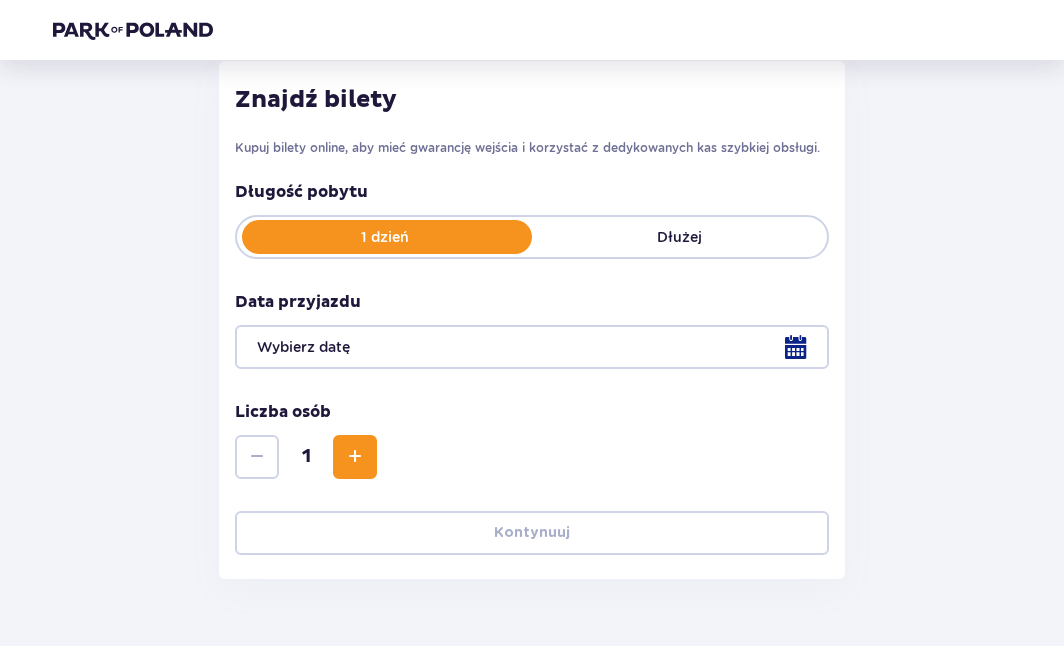 click at bounding box center [355, 457] 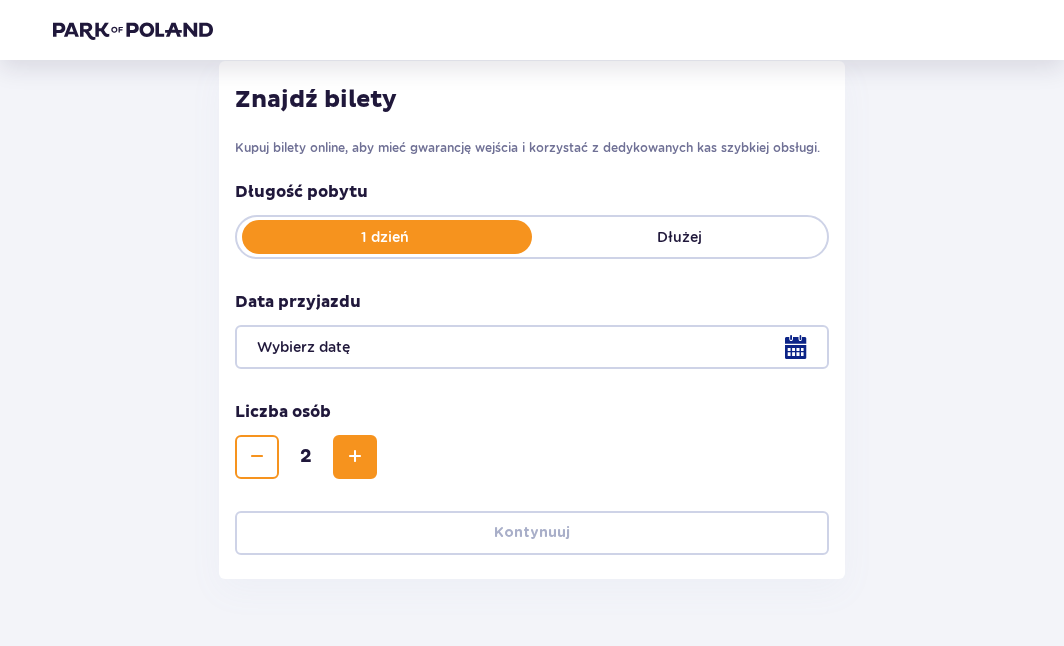 click at bounding box center (532, 347) 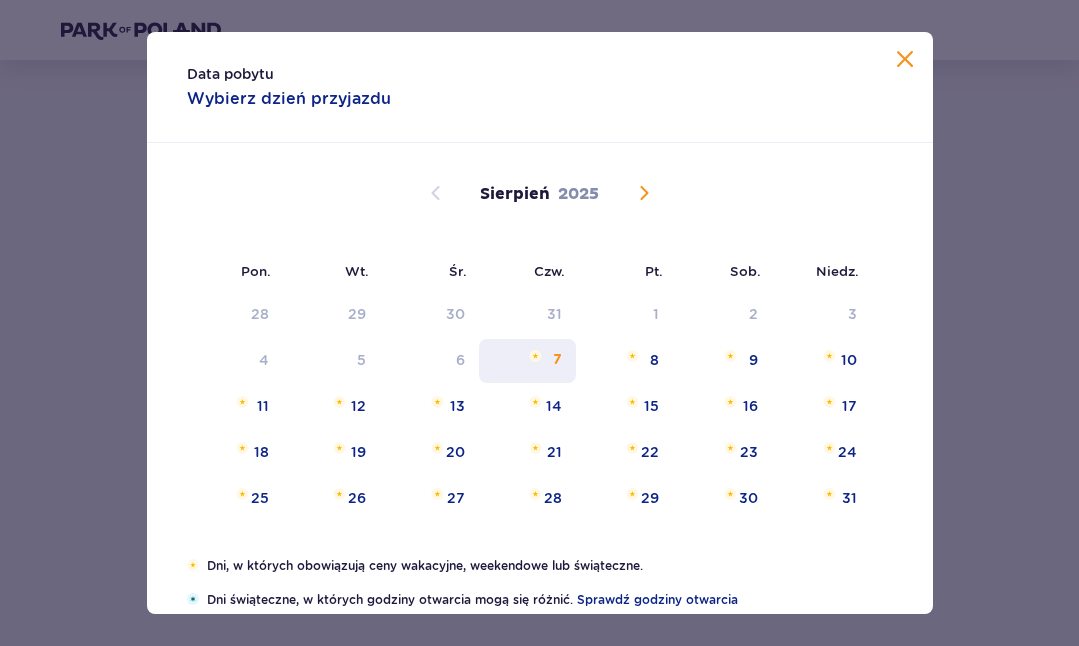 click on "7" at bounding box center [557, 360] 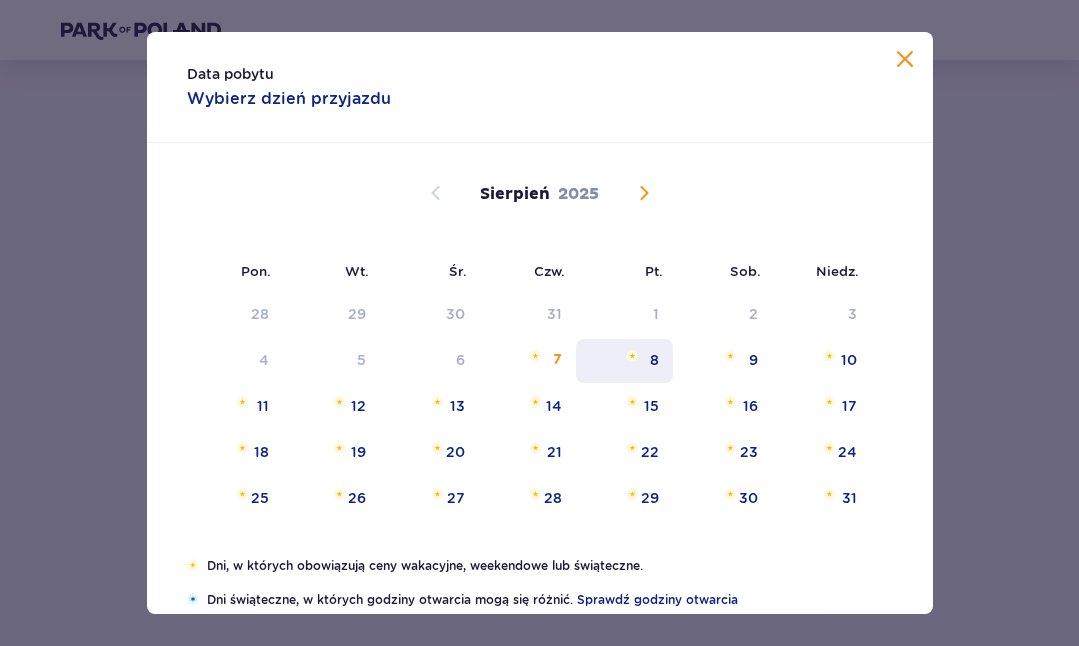 type on "07.08.25" 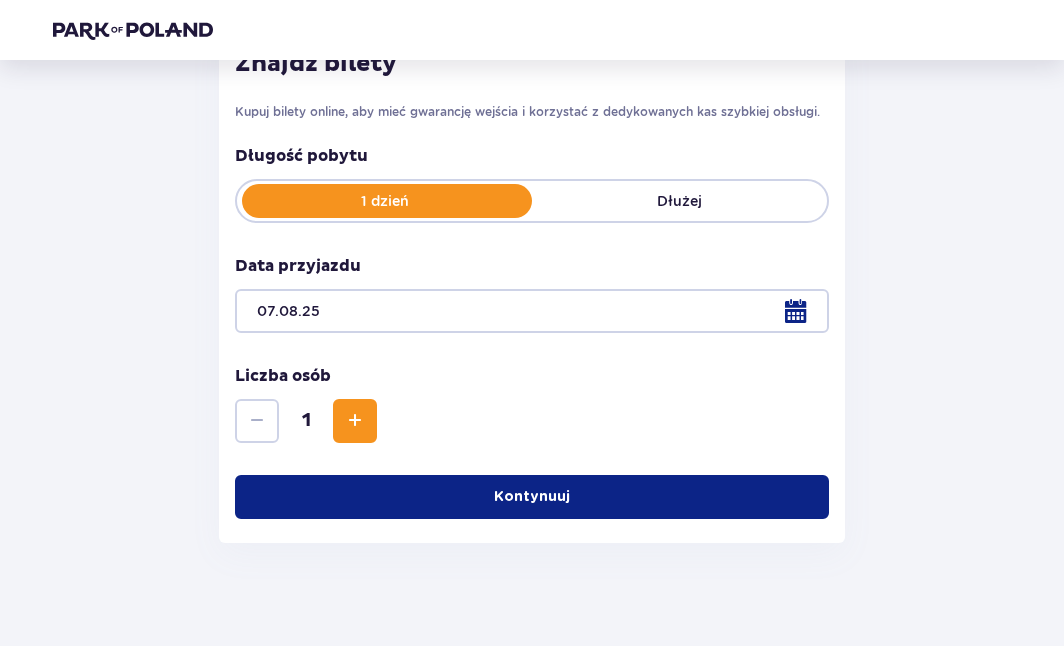 scroll, scrollTop: 302, scrollLeft: 0, axis: vertical 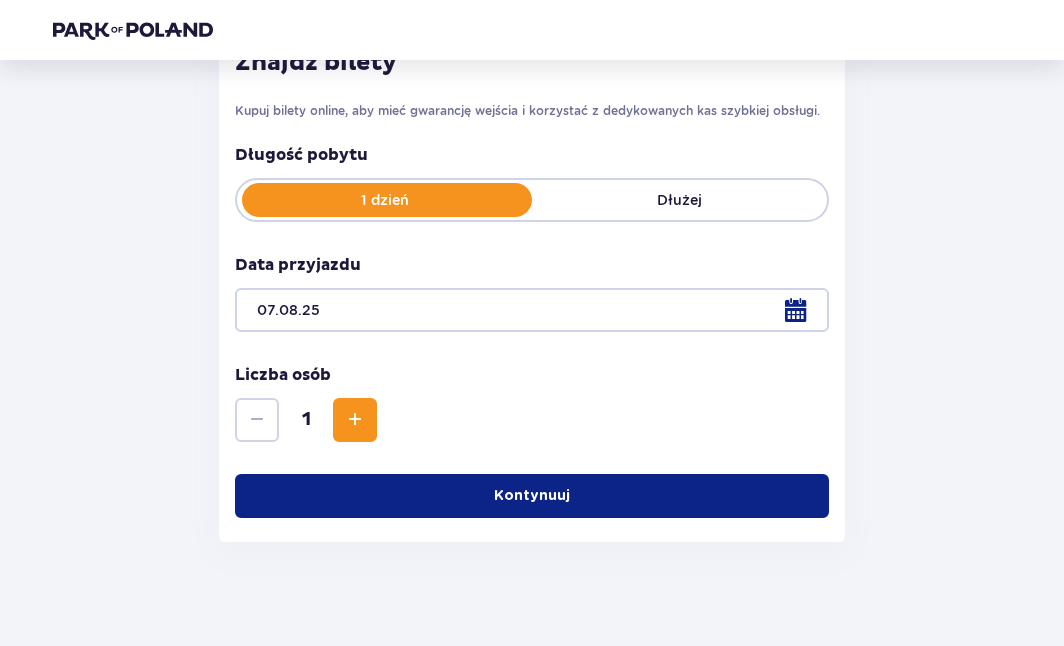 click on "Kontynuuj" at bounding box center [532, 496] 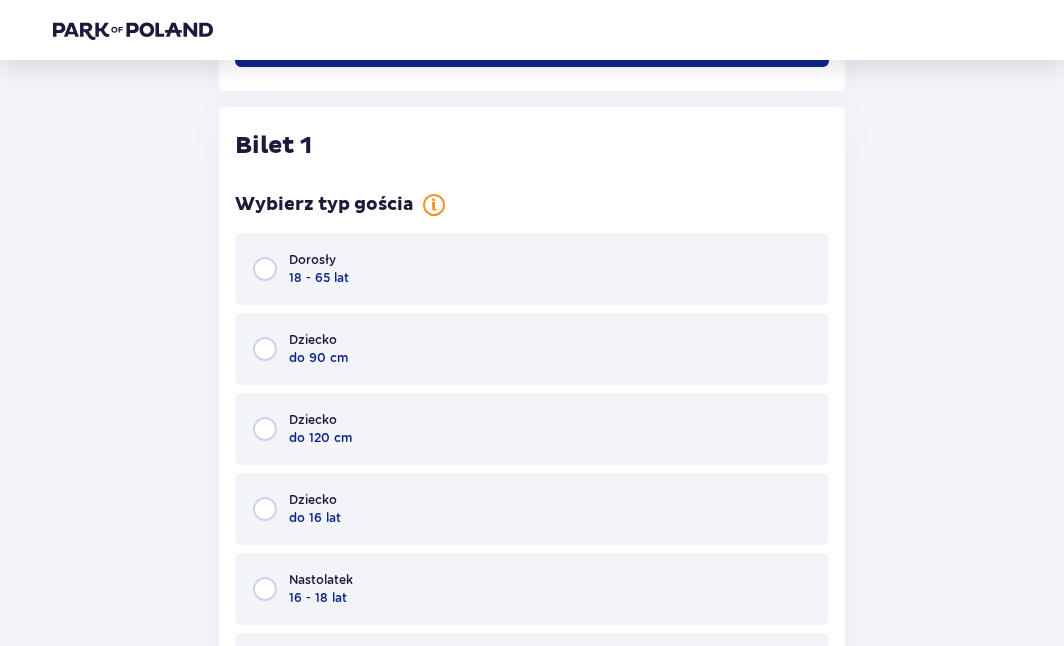 scroll, scrollTop: 784, scrollLeft: 0, axis: vertical 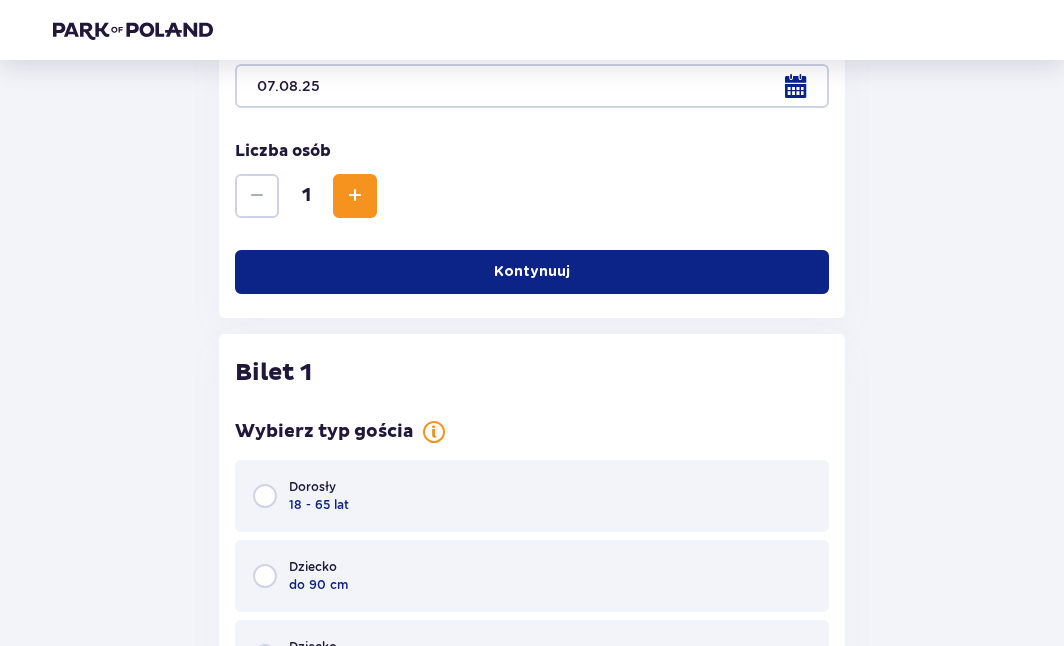 click at bounding box center [355, 196] 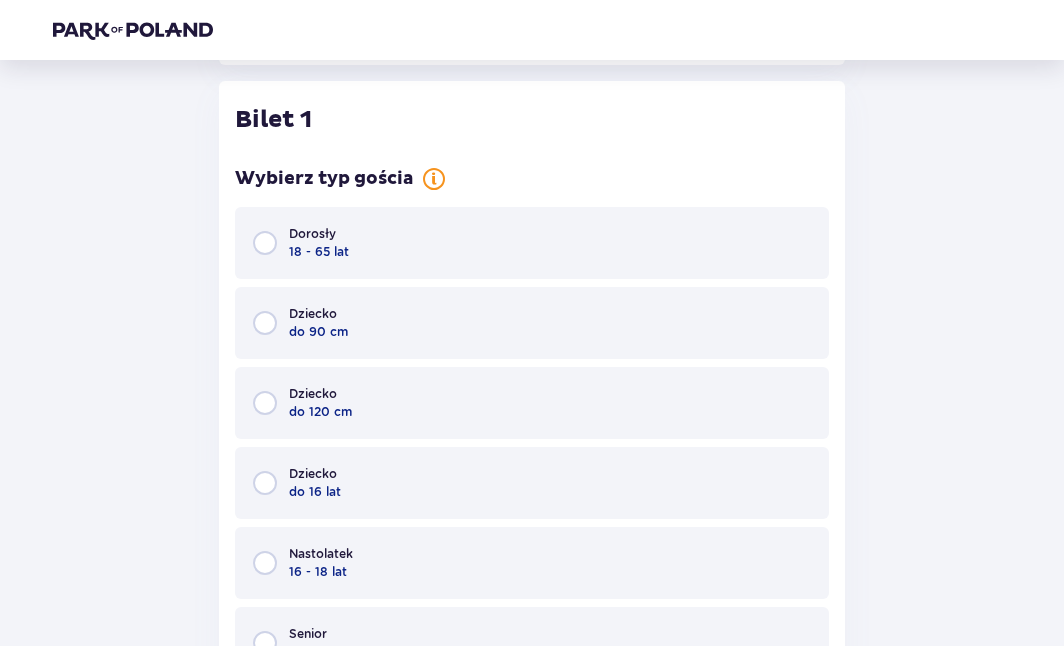 scroll, scrollTop: 784, scrollLeft: 0, axis: vertical 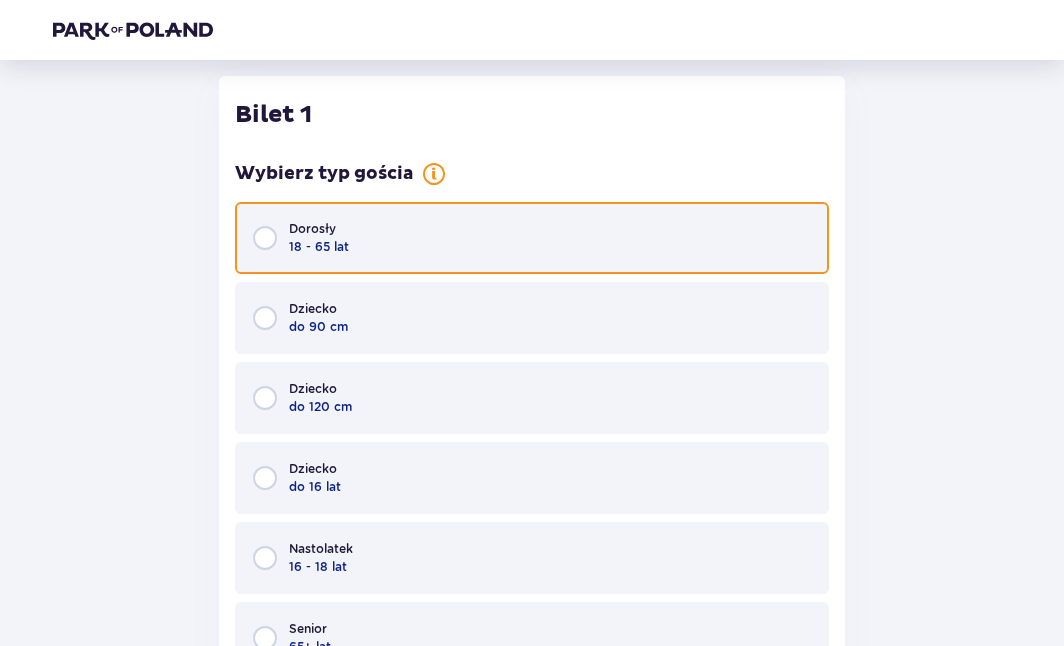 click at bounding box center [265, 238] 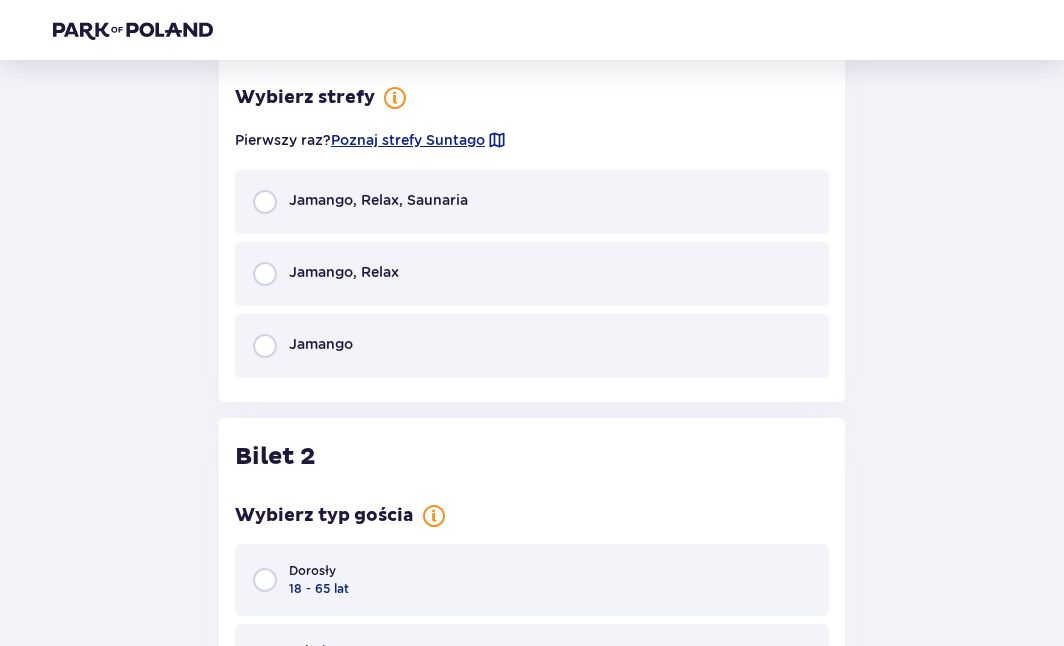 scroll, scrollTop: 1574, scrollLeft: 0, axis: vertical 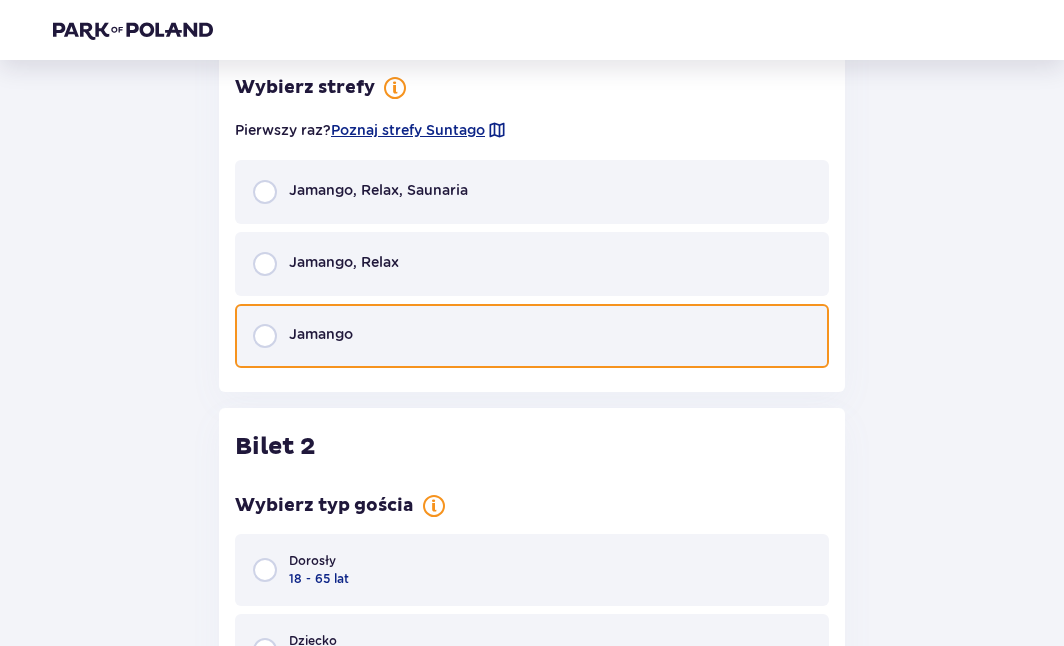 click at bounding box center (265, 336) 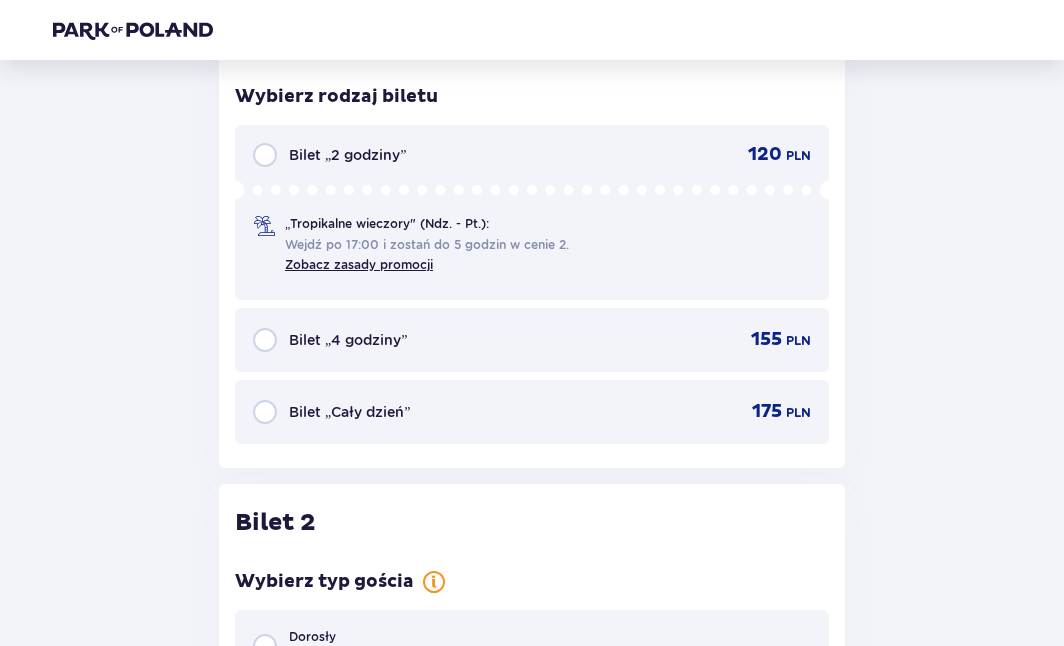 scroll, scrollTop: 1898, scrollLeft: 0, axis: vertical 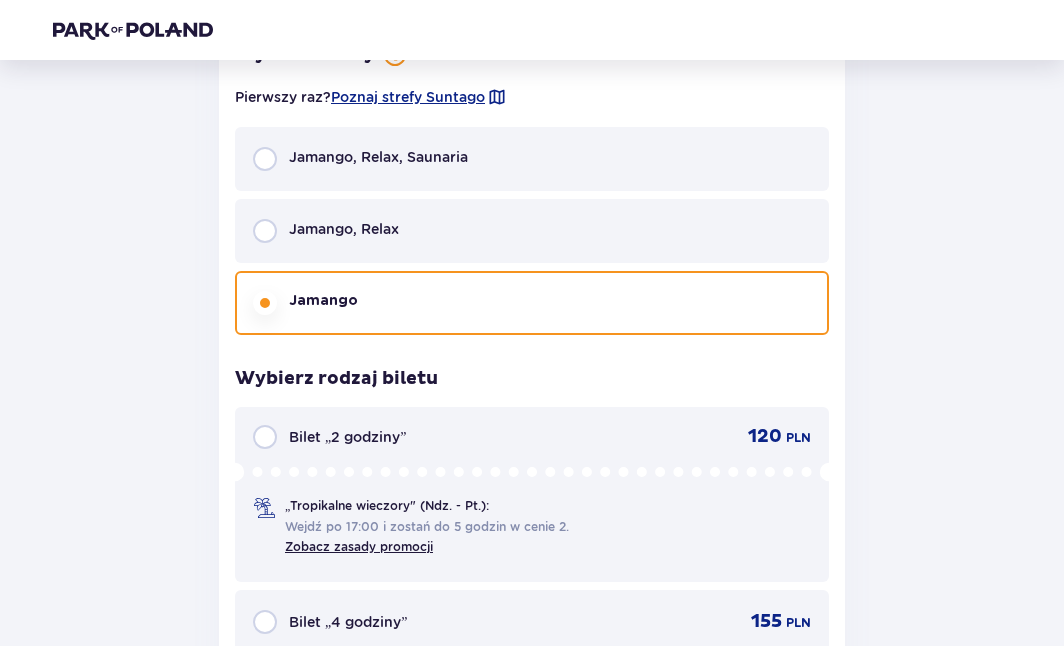click on "Jamango, Relax" at bounding box center [532, 231] 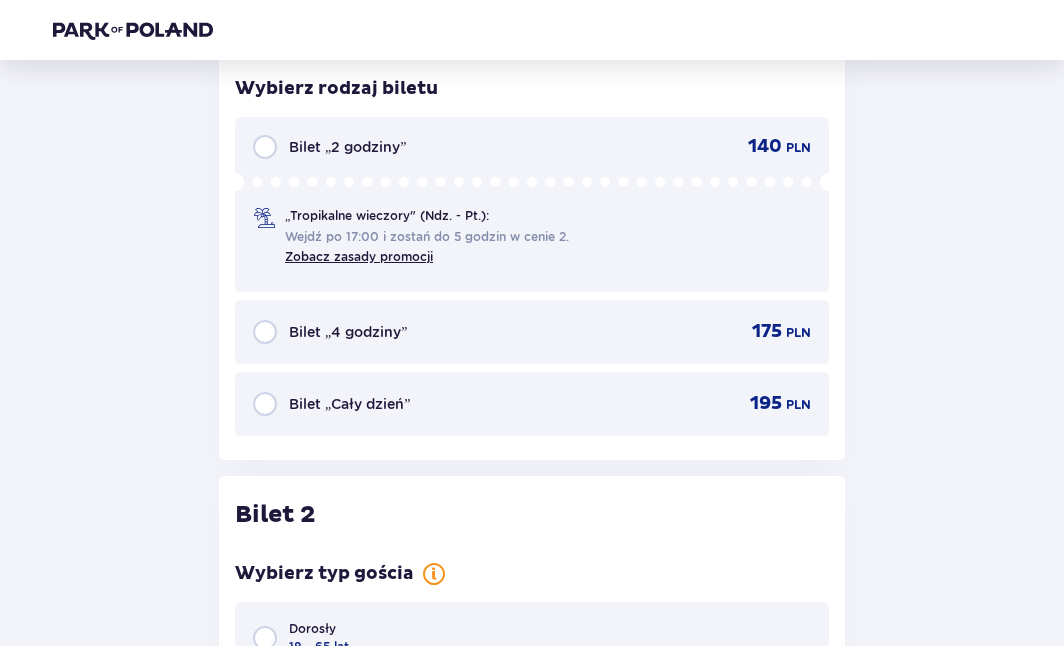 scroll, scrollTop: 1898, scrollLeft: 0, axis: vertical 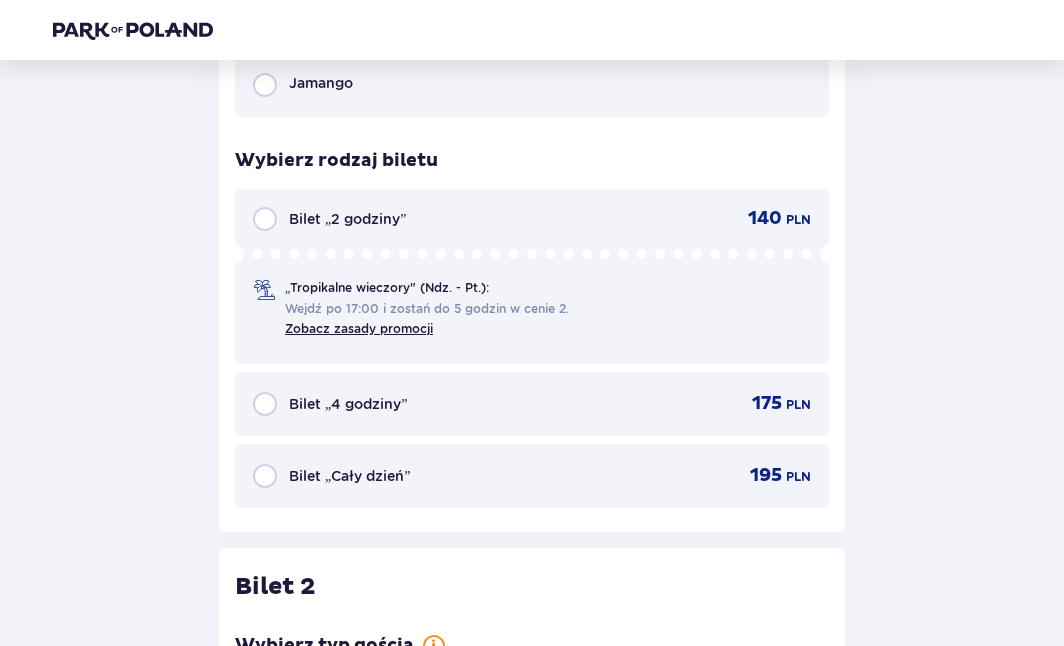 click on "Bilet „Cały dzień”" at bounding box center [349, 476] 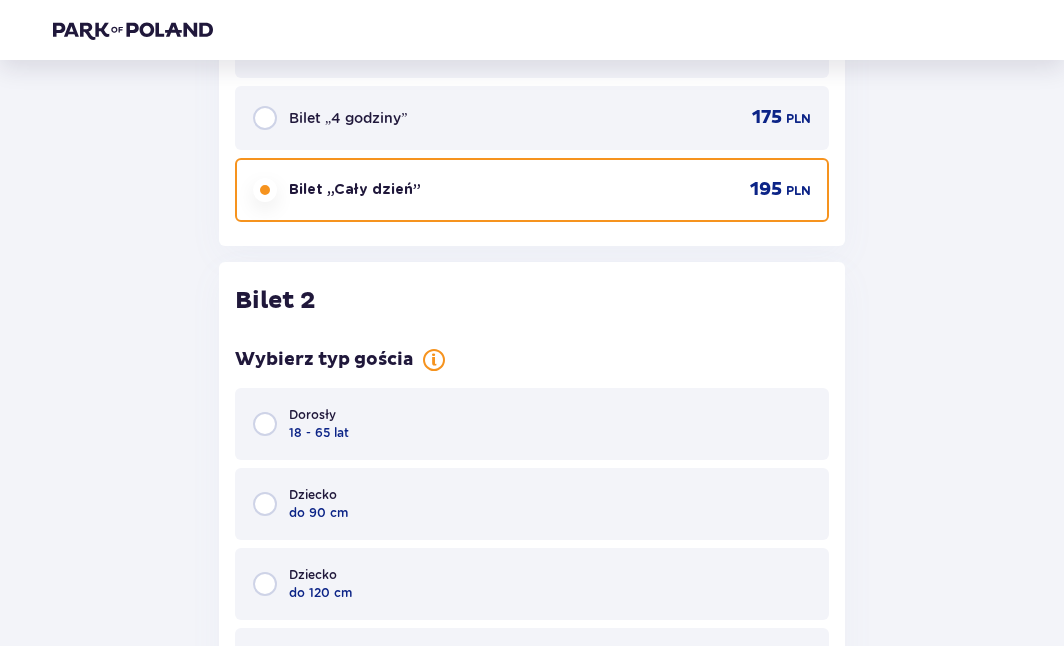 scroll, scrollTop: 2297, scrollLeft: 0, axis: vertical 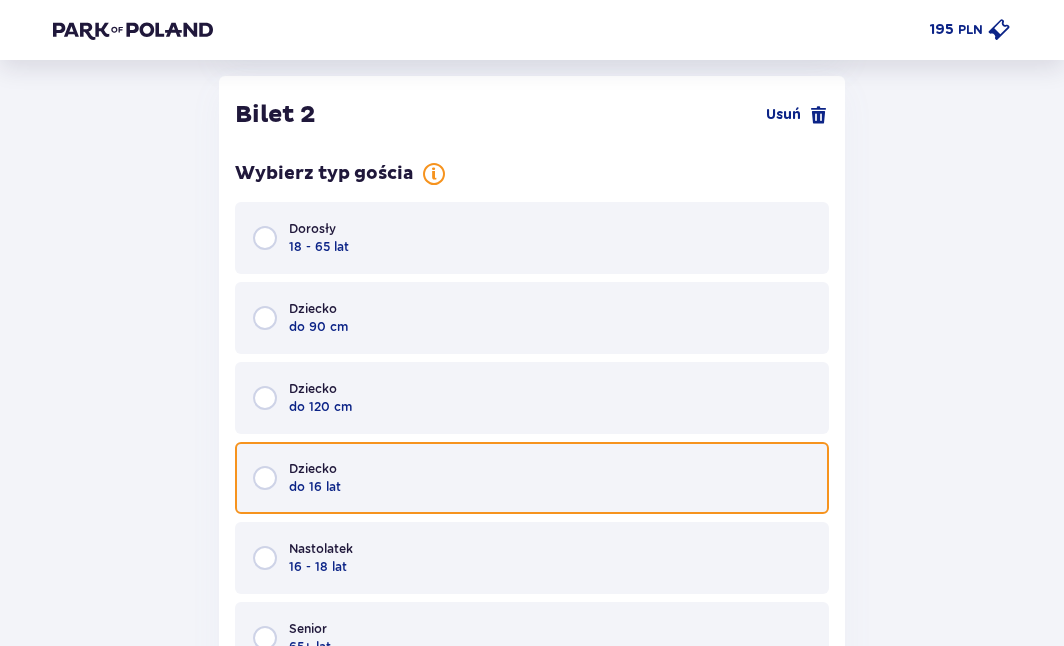 click at bounding box center (265, 478) 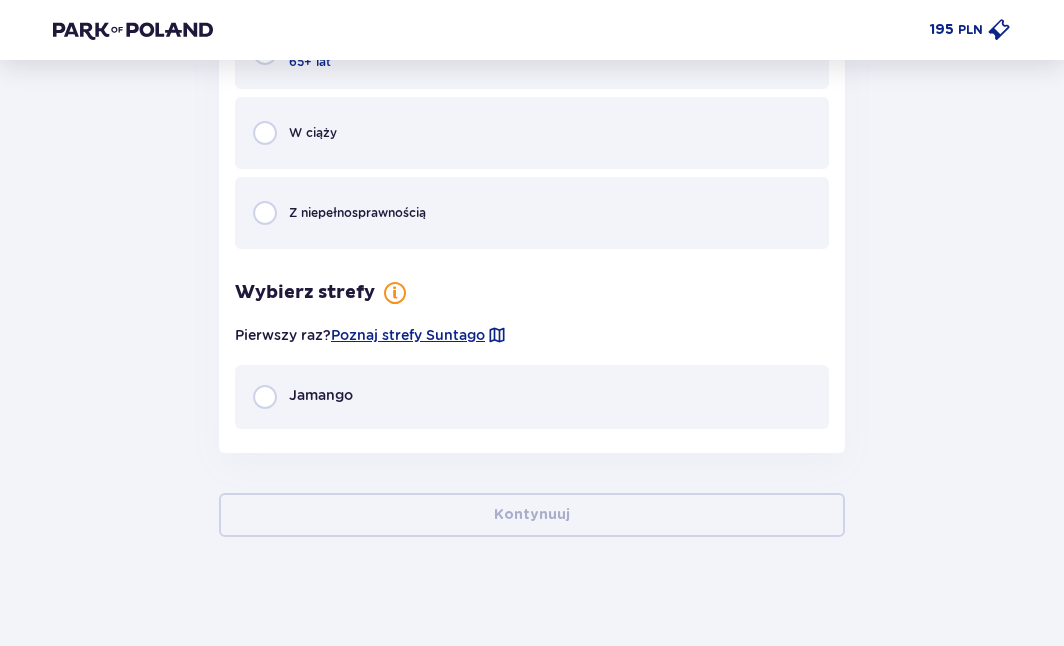 scroll, scrollTop: 2893, scrollLeft: 0, axis: vertical 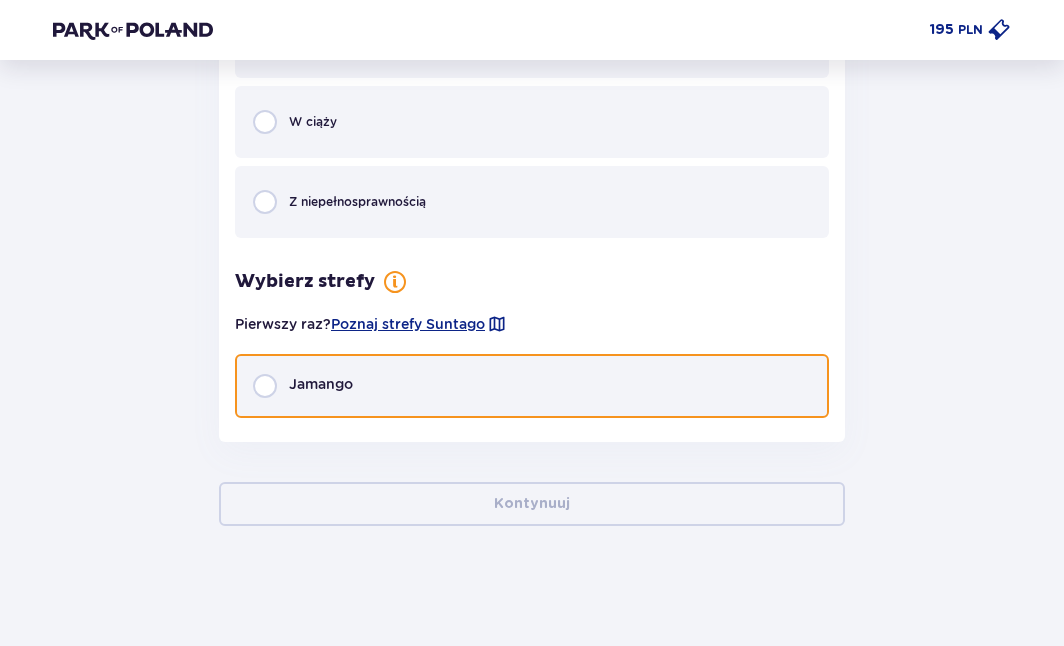 click at bounding box center (265, 386) 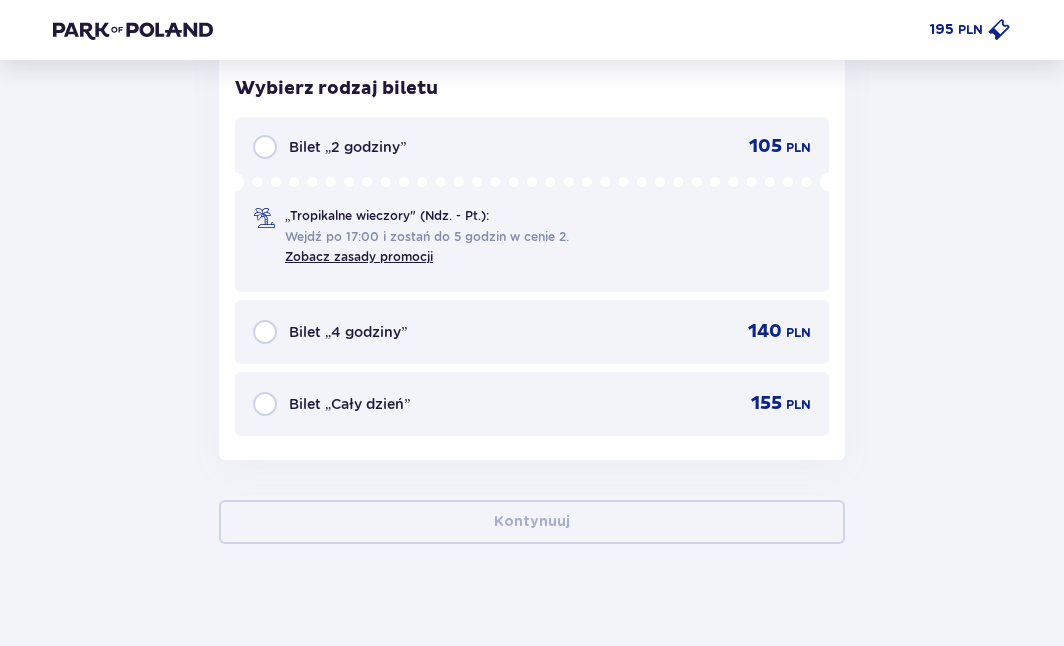scroll, scrollTop: 3267, scrollLeft: 0, axis: vertical 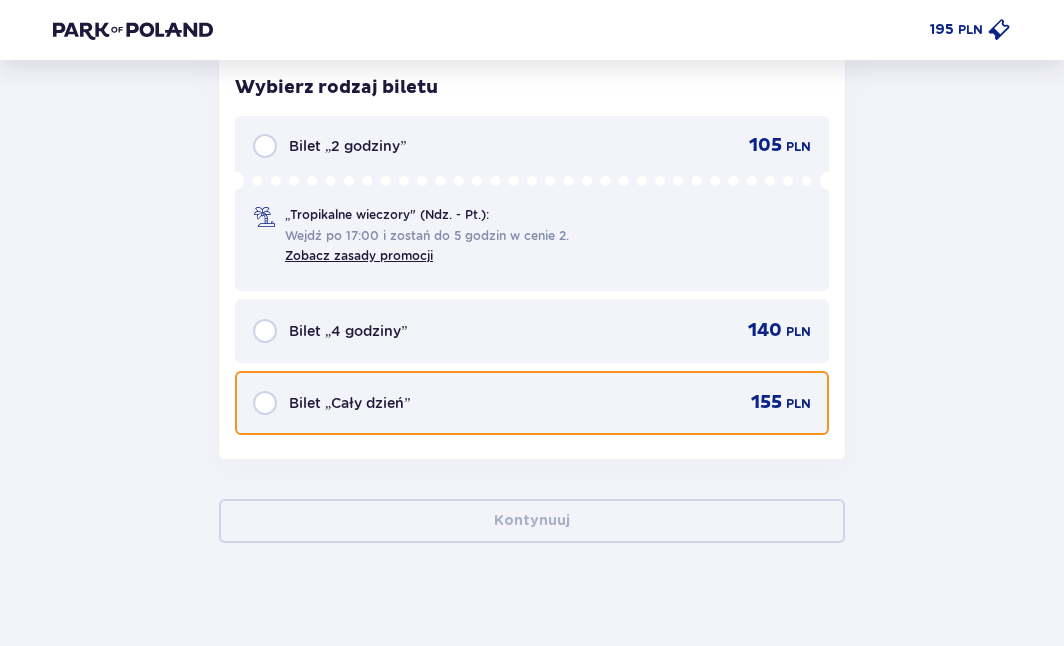click at bounding box center (265, 403) 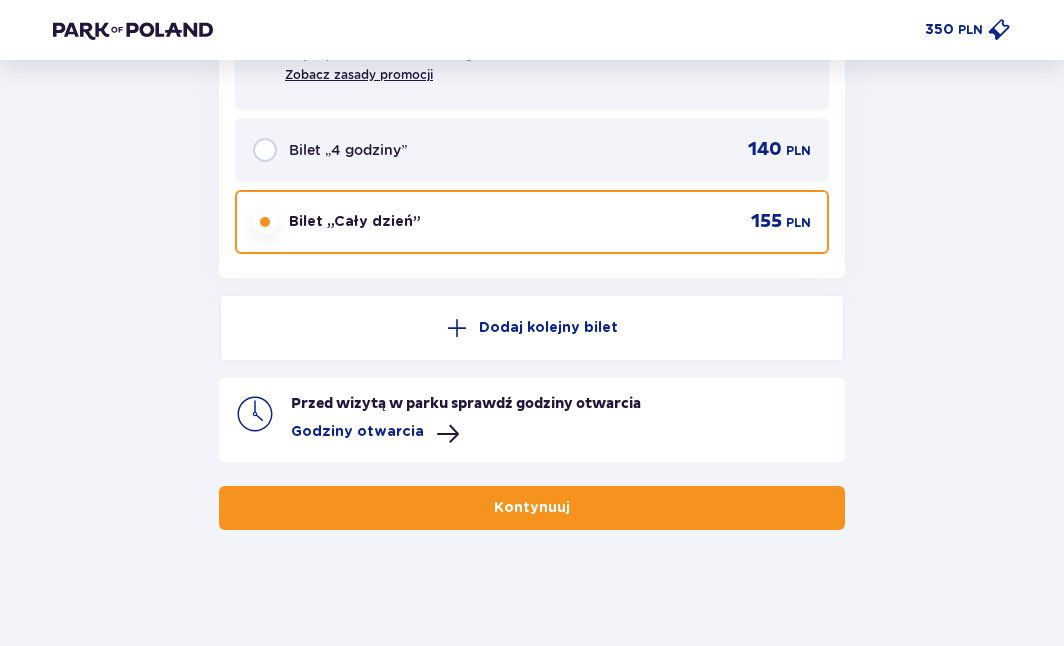 scroll, scrollTop: 3452, scrollLeft: 0, axis: vertical 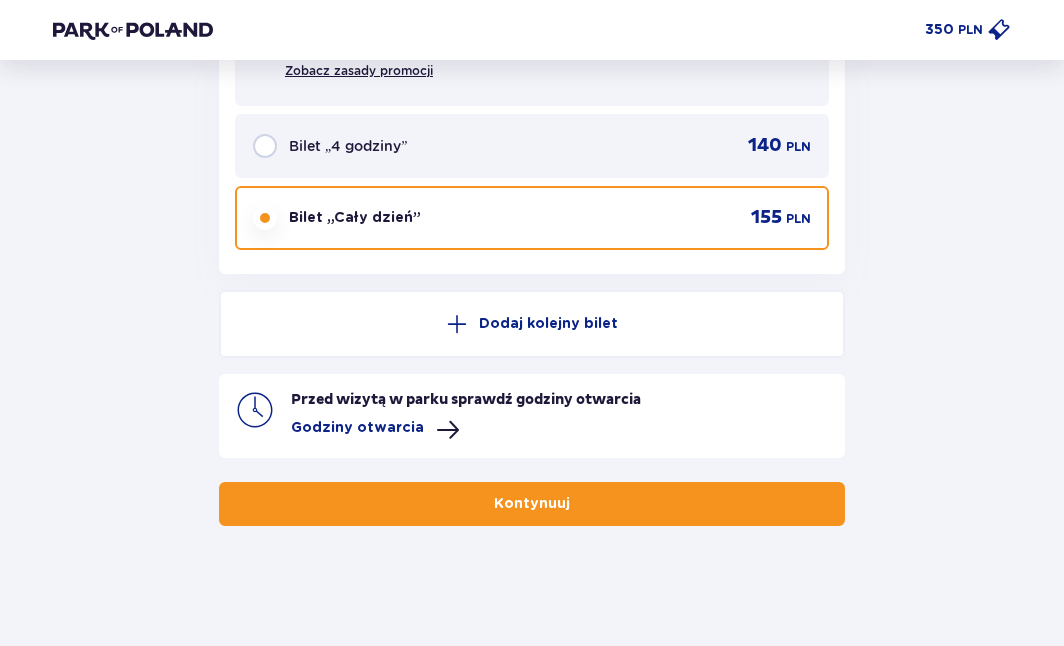 click on "Kontynuuj" at bounding box center (532, 504) 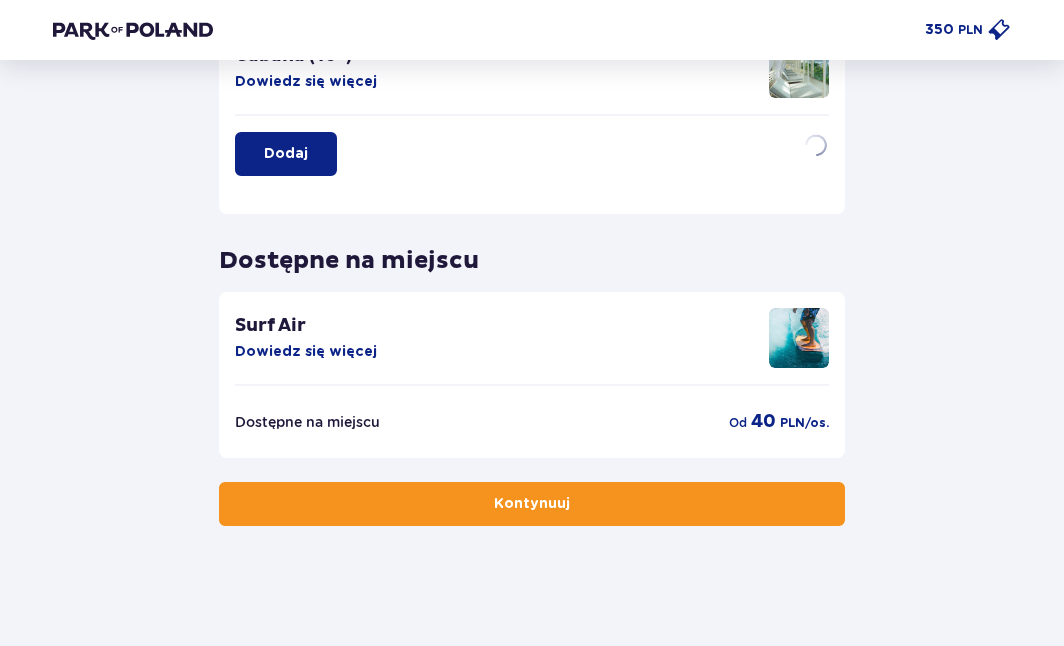 scroll, scrollTop: 0, scrollLeft: 0, axis: both 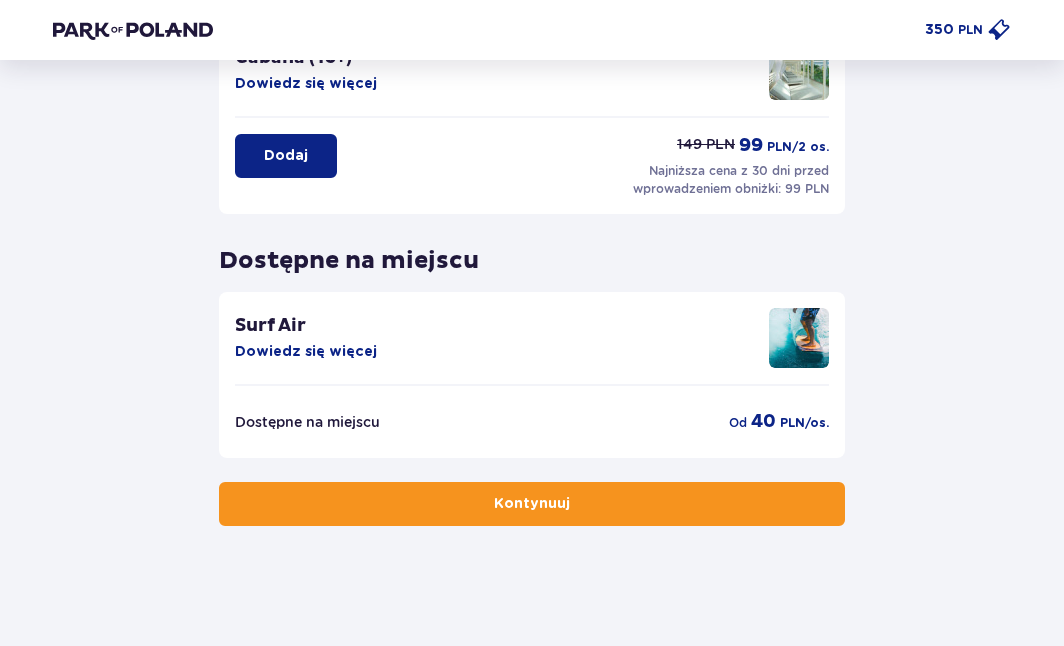 click on "Dowiedz się więcej" at bounding box center (306, 352) 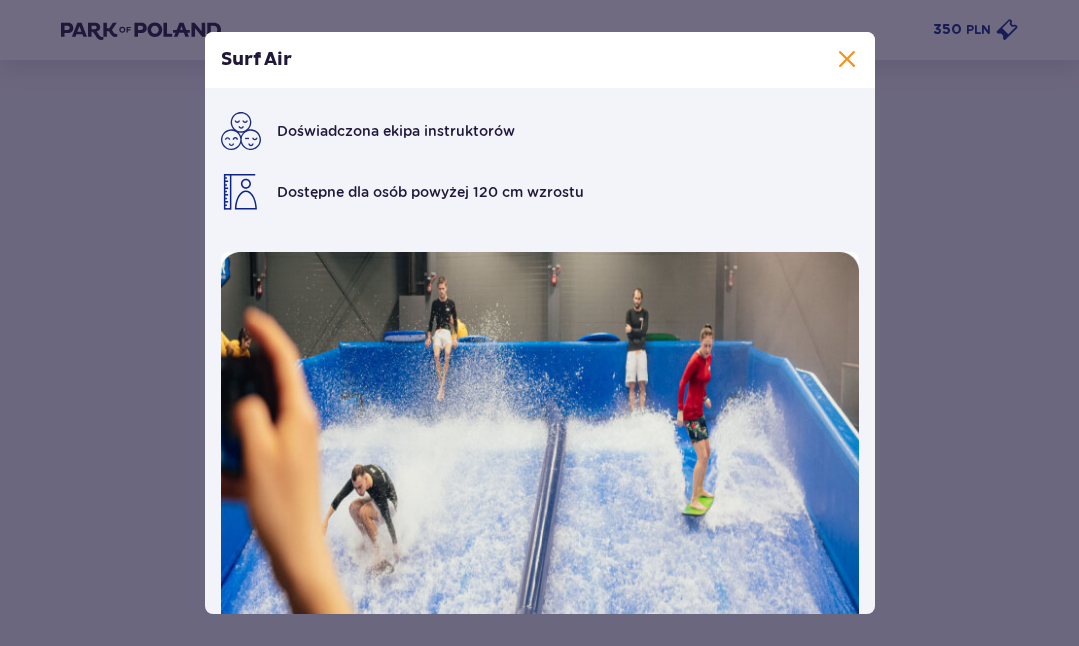 click at bounding box center (847, 60) 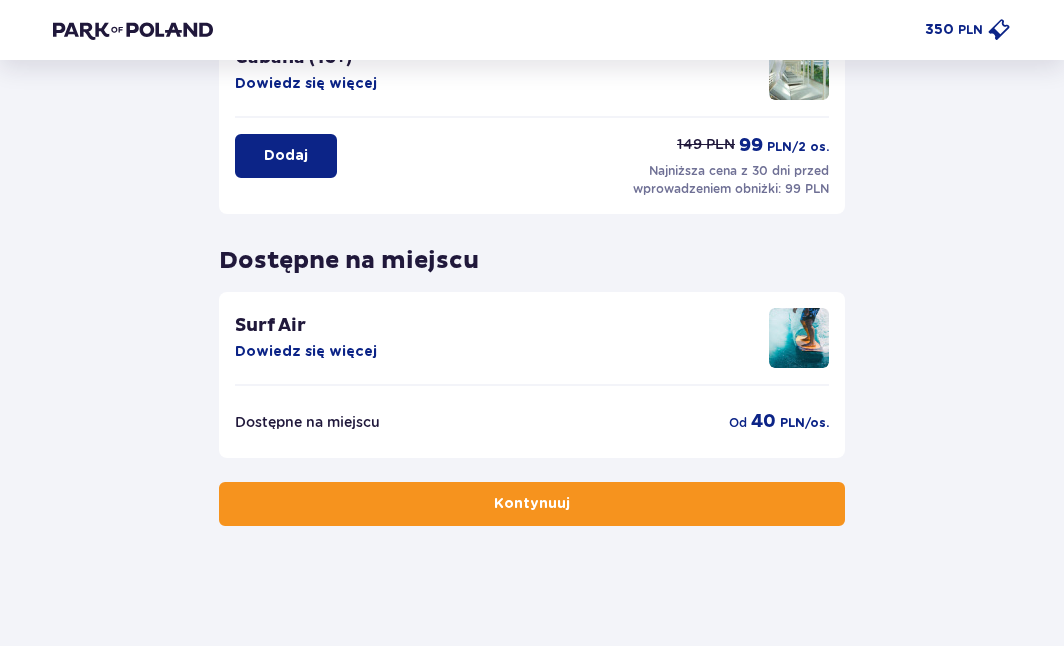 click on "Kontynuuj" at bounding box center (532, 504) 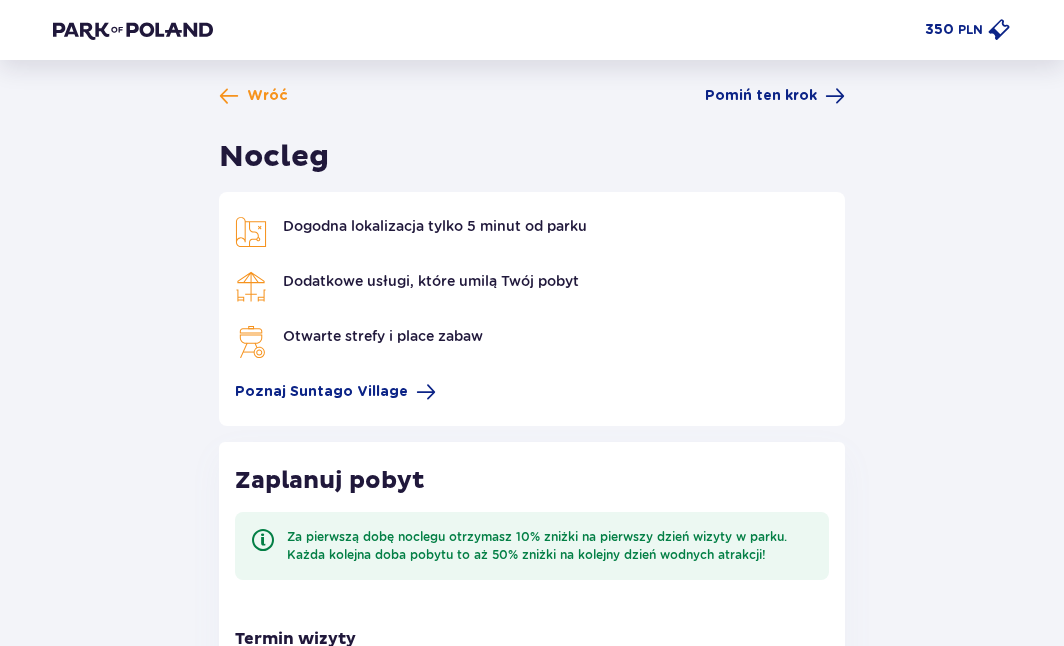 scroll, scrollTop: 0, scrollLeft: 0, axis: both 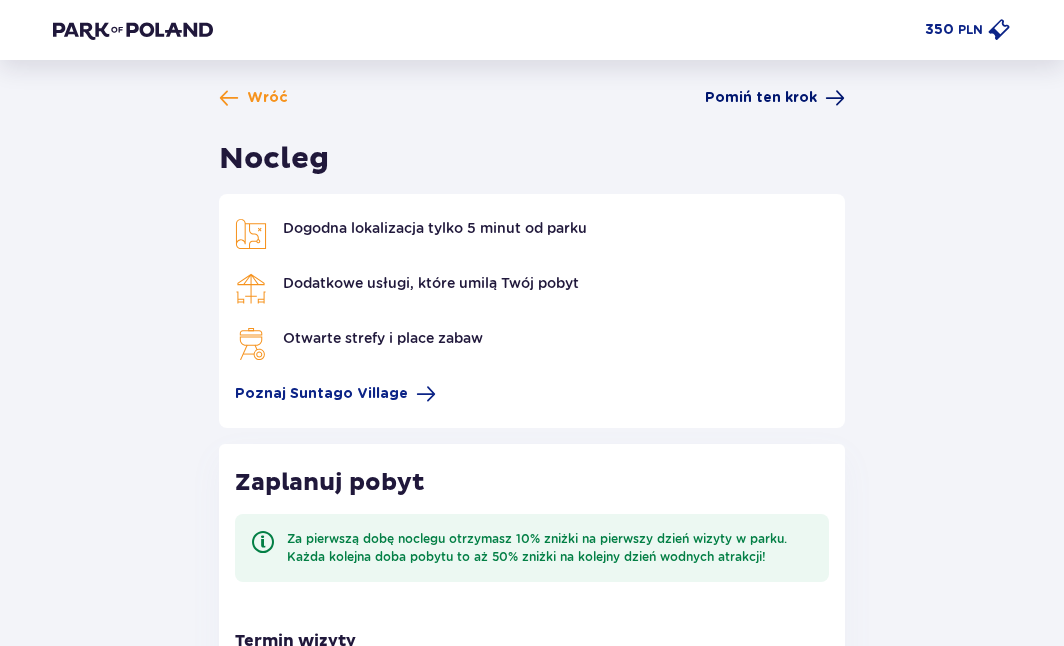 click on "Pomiń ten krok" at bounding box center (761, 98) 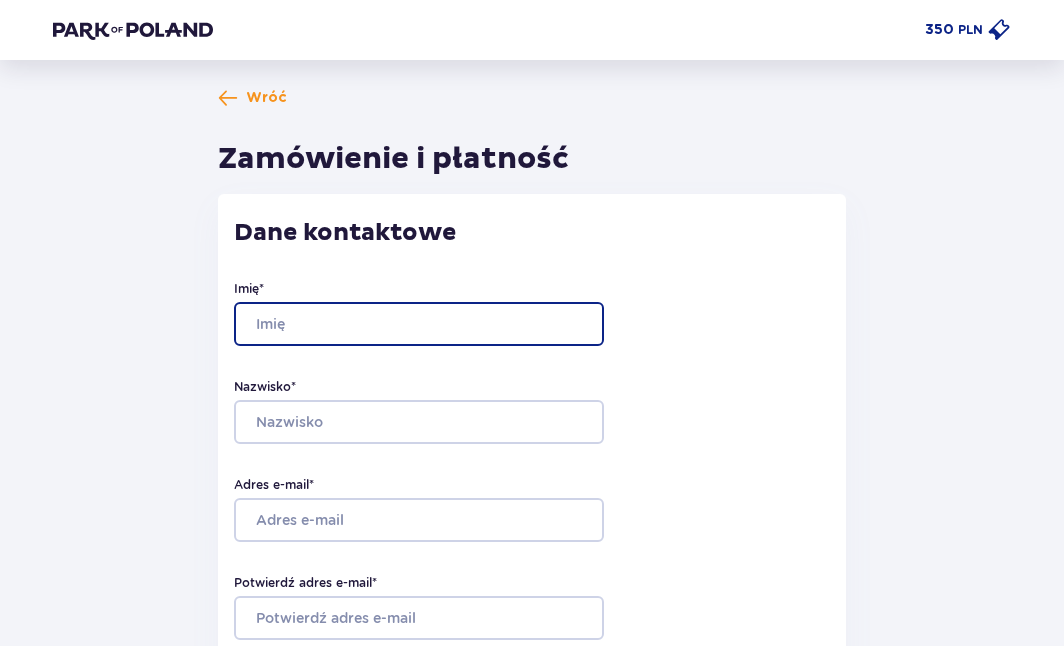 click on "Imię *" at bounding box center (419, 324) 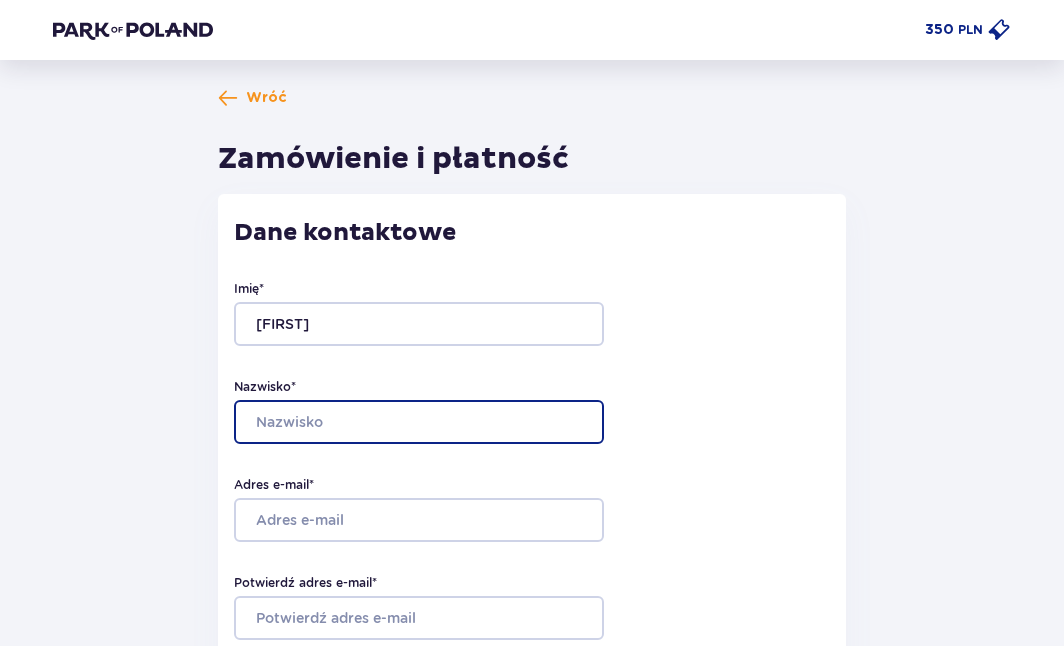 type on "[LAST]" 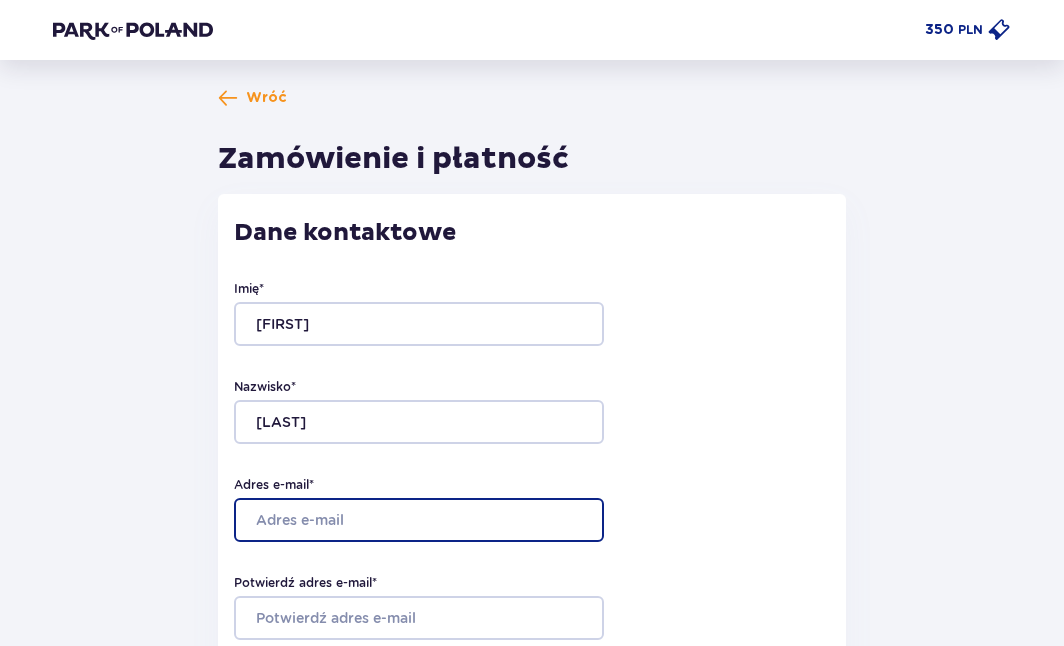 type on "[EMAIL]" 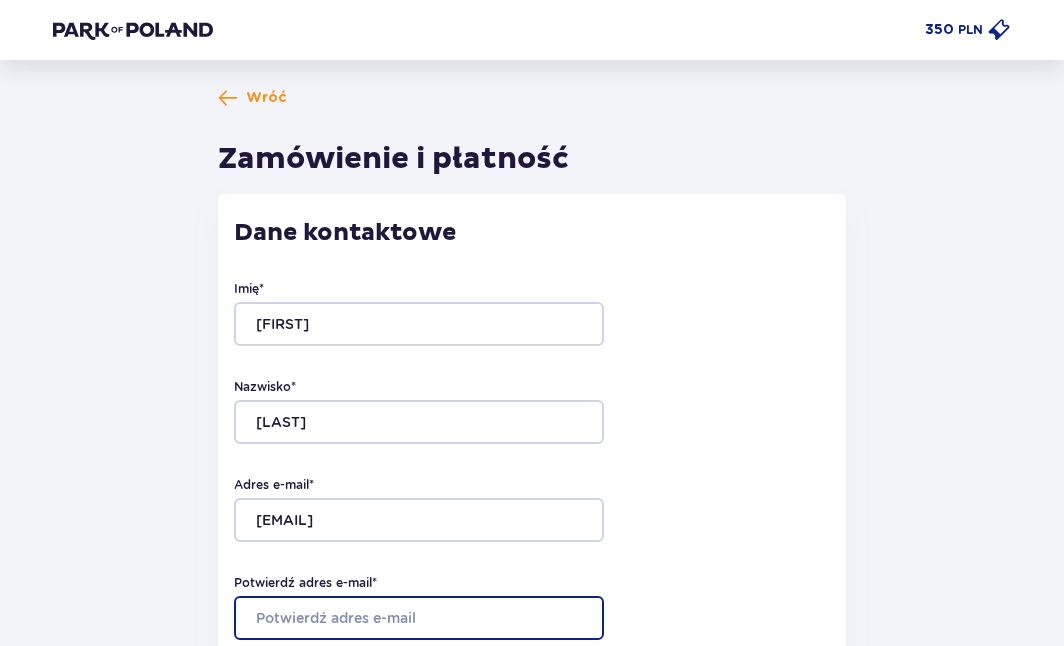 type on "[EMAIL]" 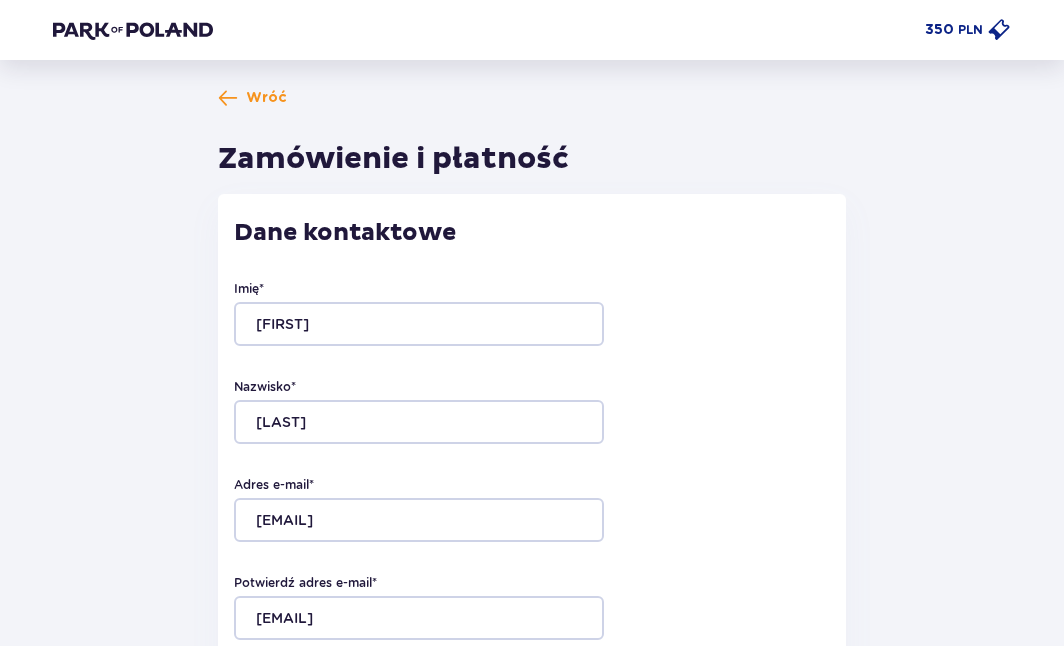 type on "[PHONE]" 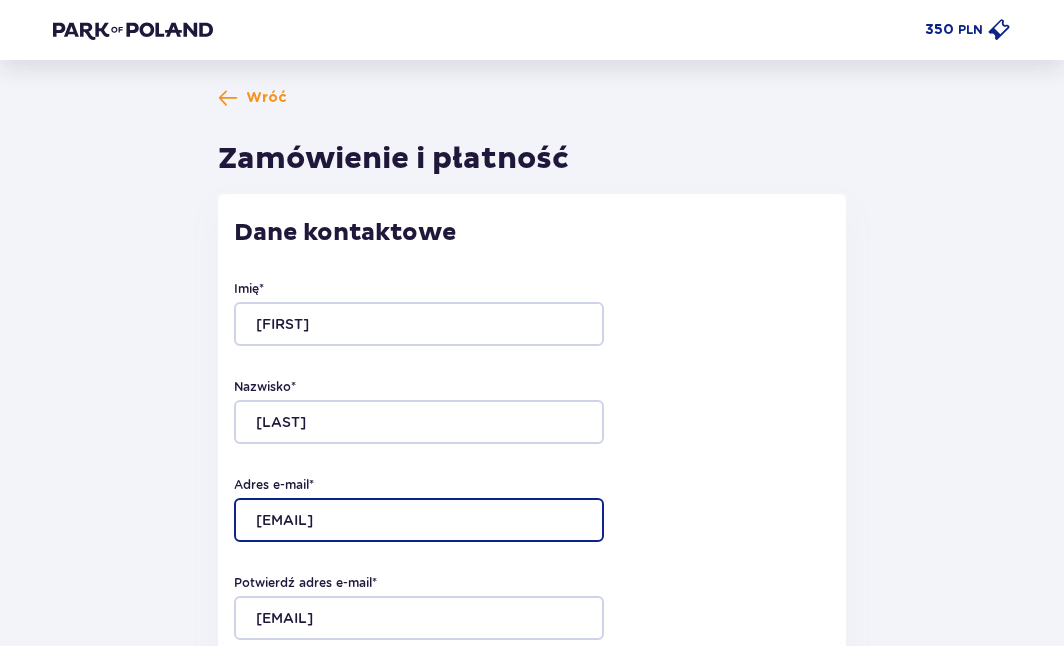 click on "[EMAIL]" at bounding box center [419, 520] 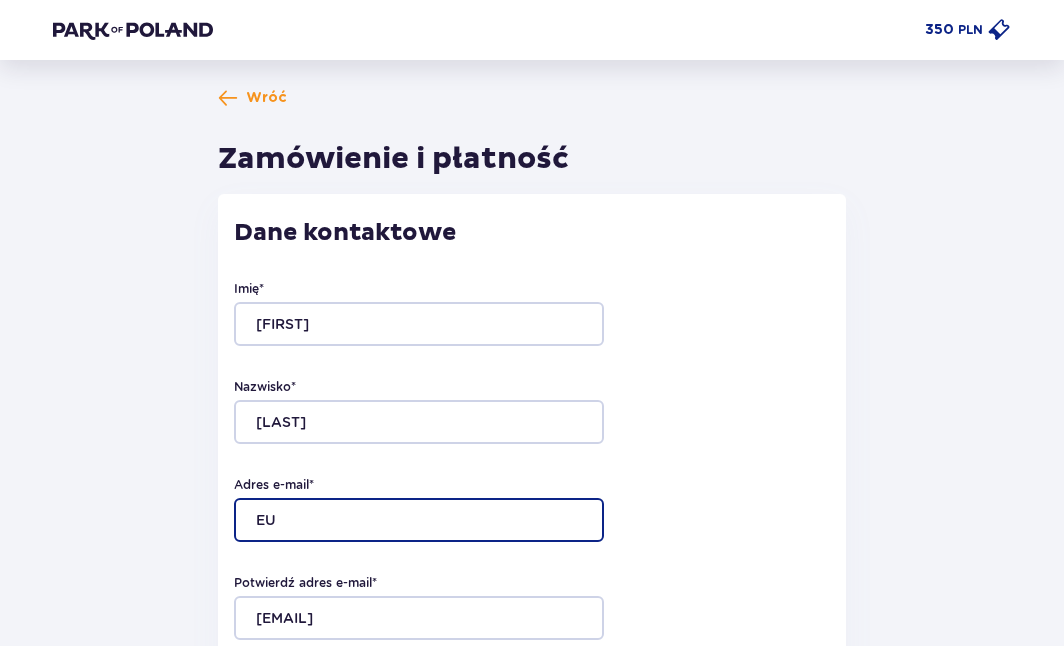type on "E" 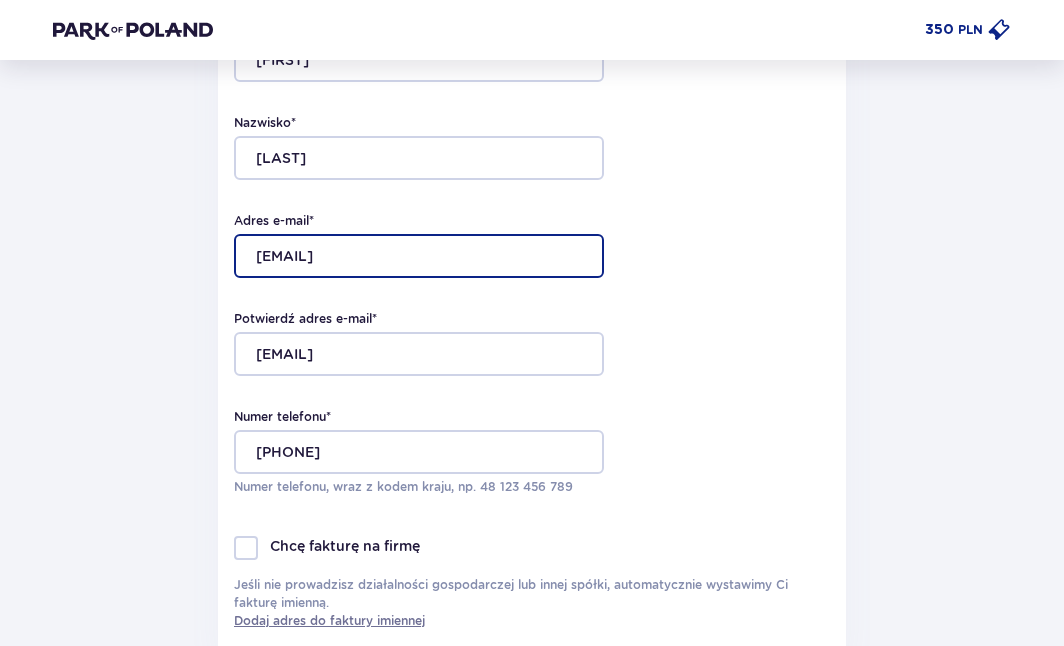scroll, scrollTop: 329, scrollLeft: 0, axis: vertical 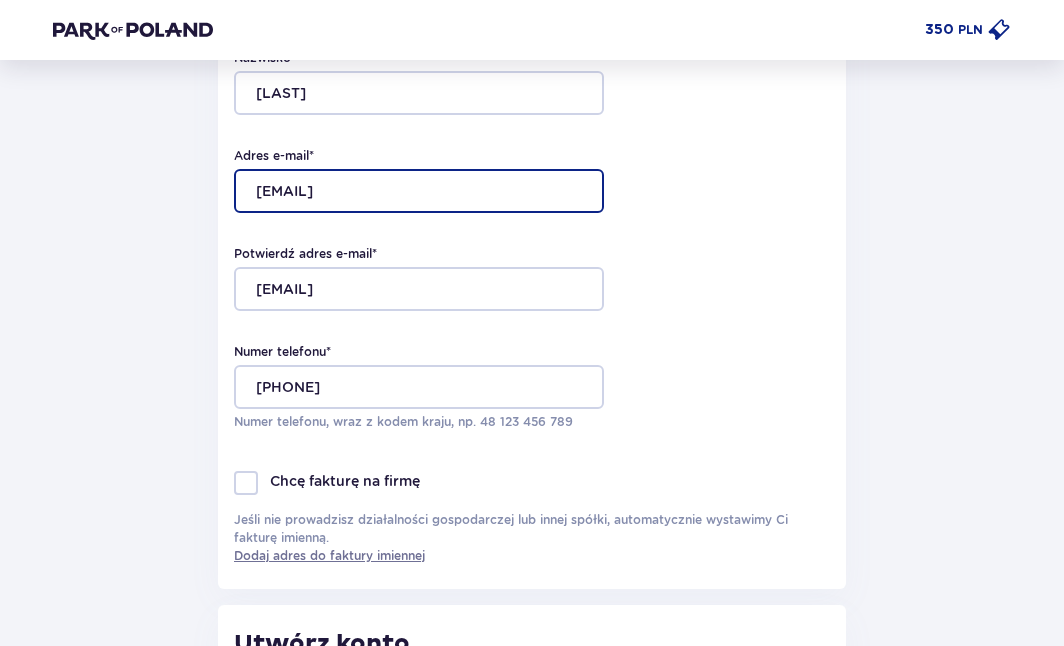 type on "[EMAIL]" 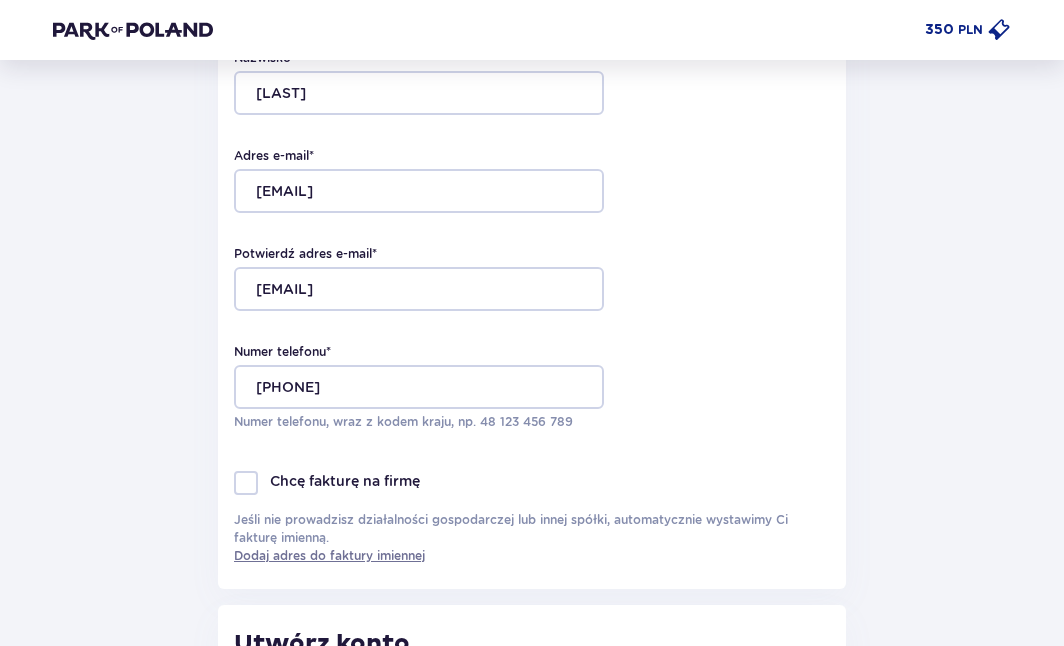 drag, startPoint x: 438, startPoint y: 253, endPoint x: 302, endPoint y: 298, distance: 143.25153 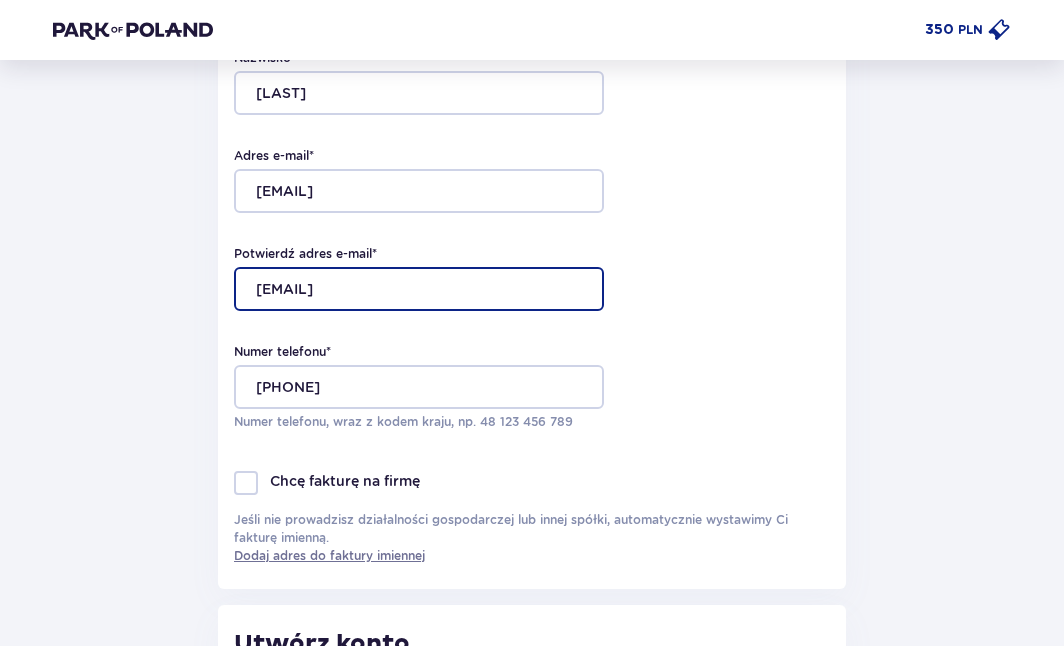 drag, startPoint x: 472, startPoint y: 293, endPoint x: 246, endPoint y: 314, distance: 226.97357 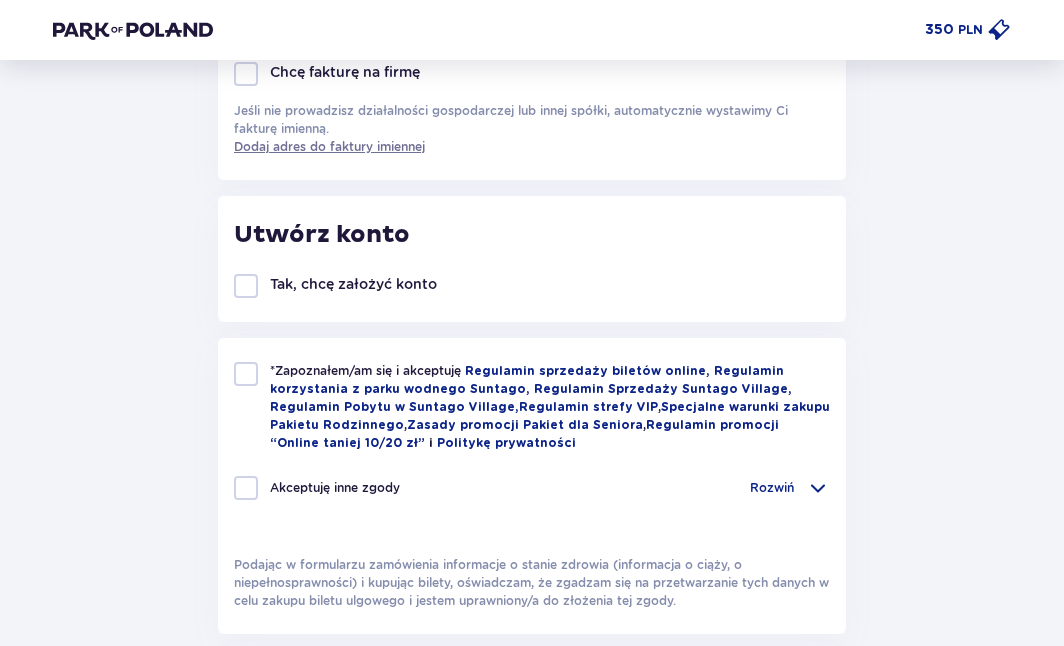 scroll, scrollTop: 745, scrollLeft: 0, axis: vertical 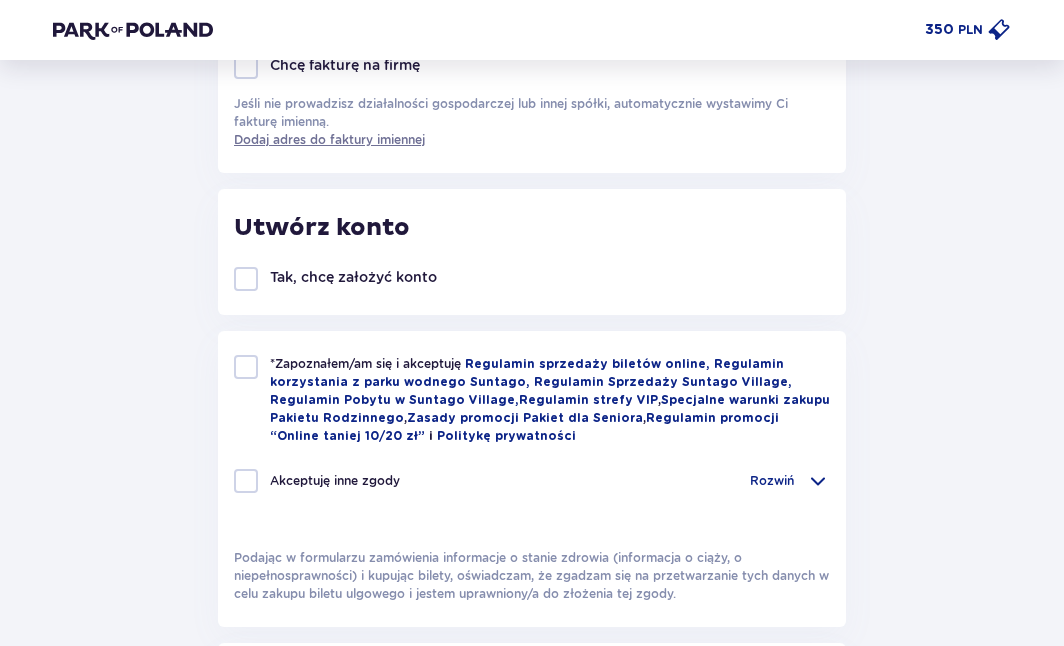click on "*Zapoznałem/am się i akceptuję   Regulamin sprzedaży biletów online,   Regulamin korzystania z parku wodnego Suntago,   Regulamin Sprzedaży Suntago Village,   Regulamin Pobytu w Suntago Village ,  Regulamin strefy VIP ,  Specjalne warunki zakupu Pakietu Rodzinnego ,  Zasady promocji Pakiet dla Seniora ,  Regulamin promocji “Online taniej 10/20 zł”   i   Politykę prywatności" at bounding box center (532, 400) 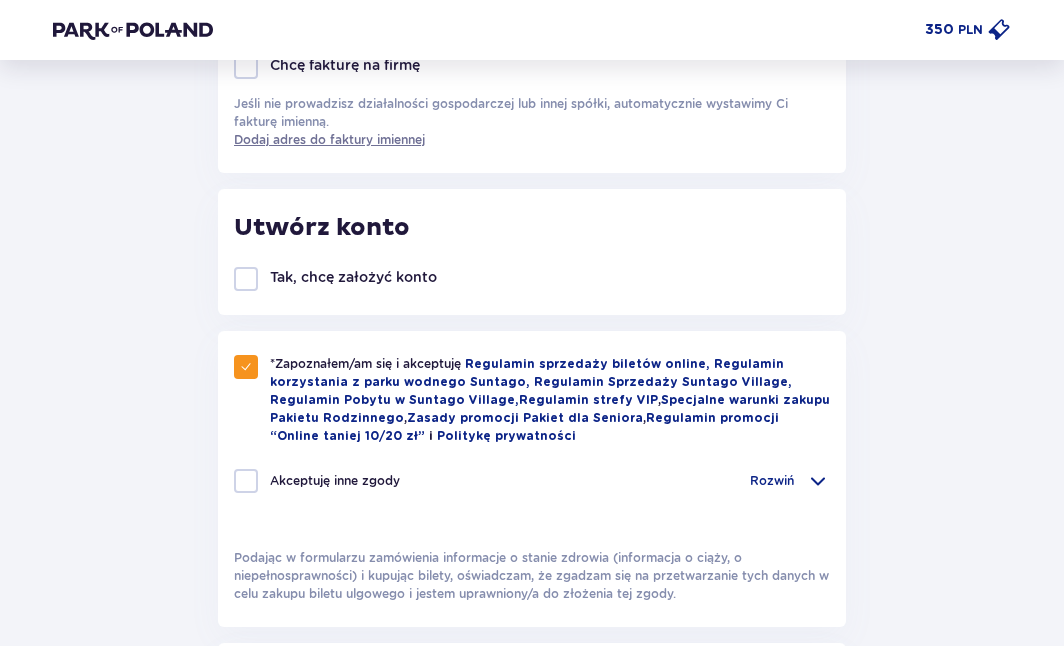 click at bounding box center (246, 481) 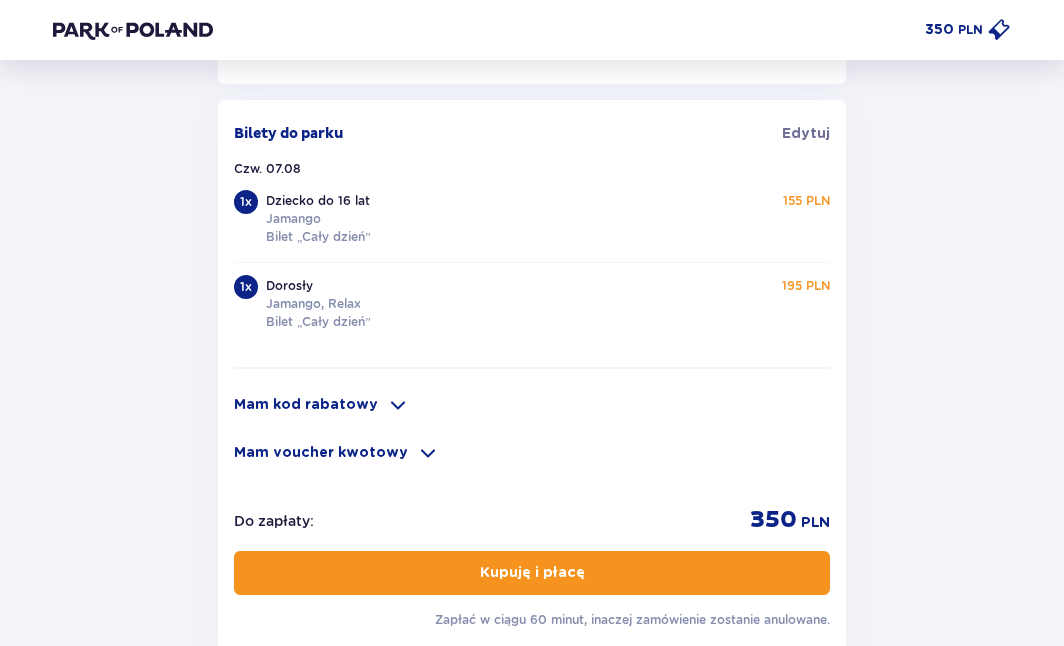 scroll, scrollTop: 1299, scrollLeft: 0, axis: vertical 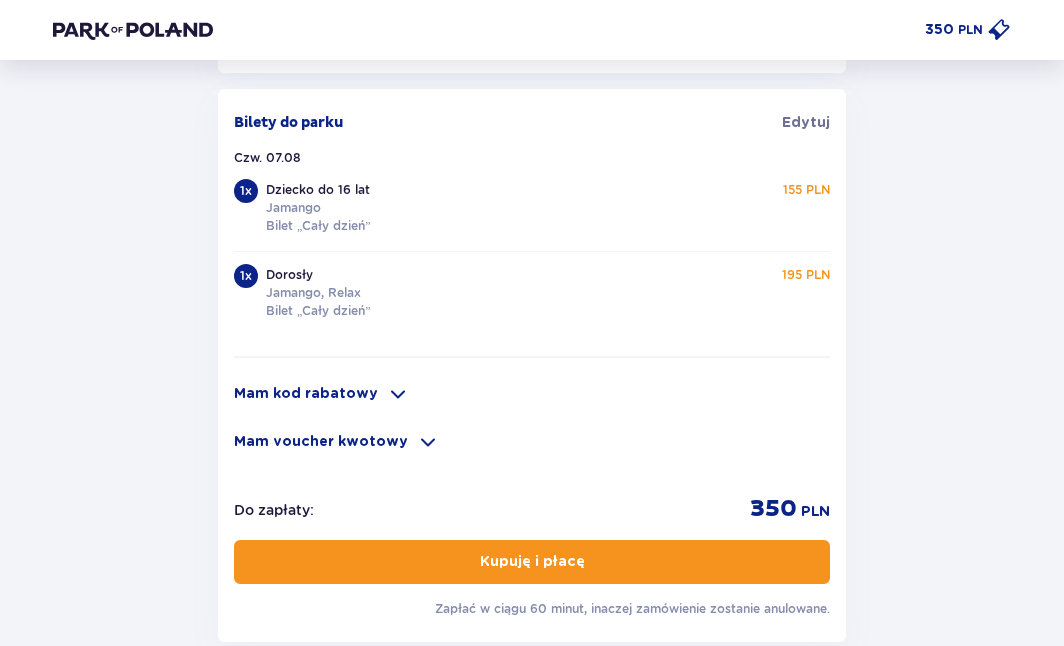 click on "Kupuję i płacę" at bounding box center (532, 562) 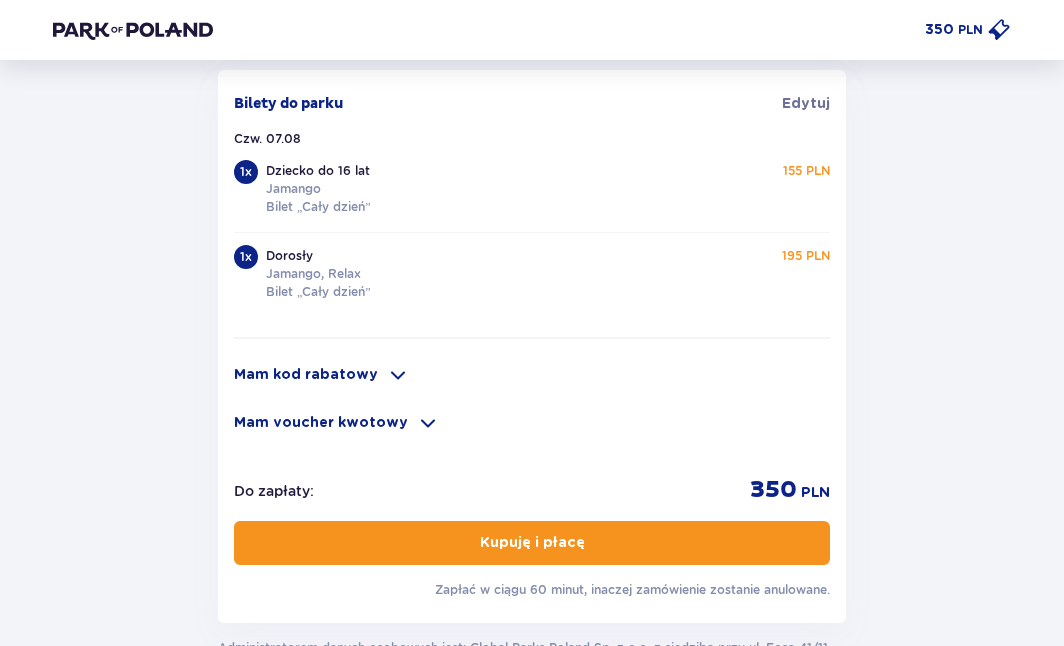 scroll, scrollTop: 1317, scrollLeft: 0, axis: vertical 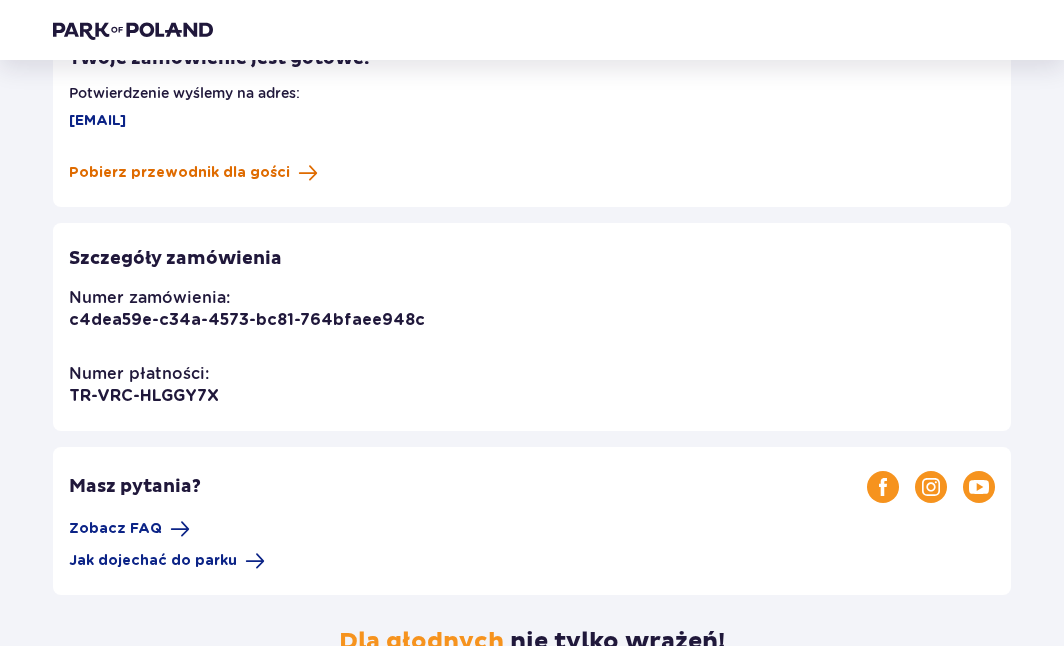 click on "Pobierz przewodnik dla gości" at bounding box center (179, 173) 